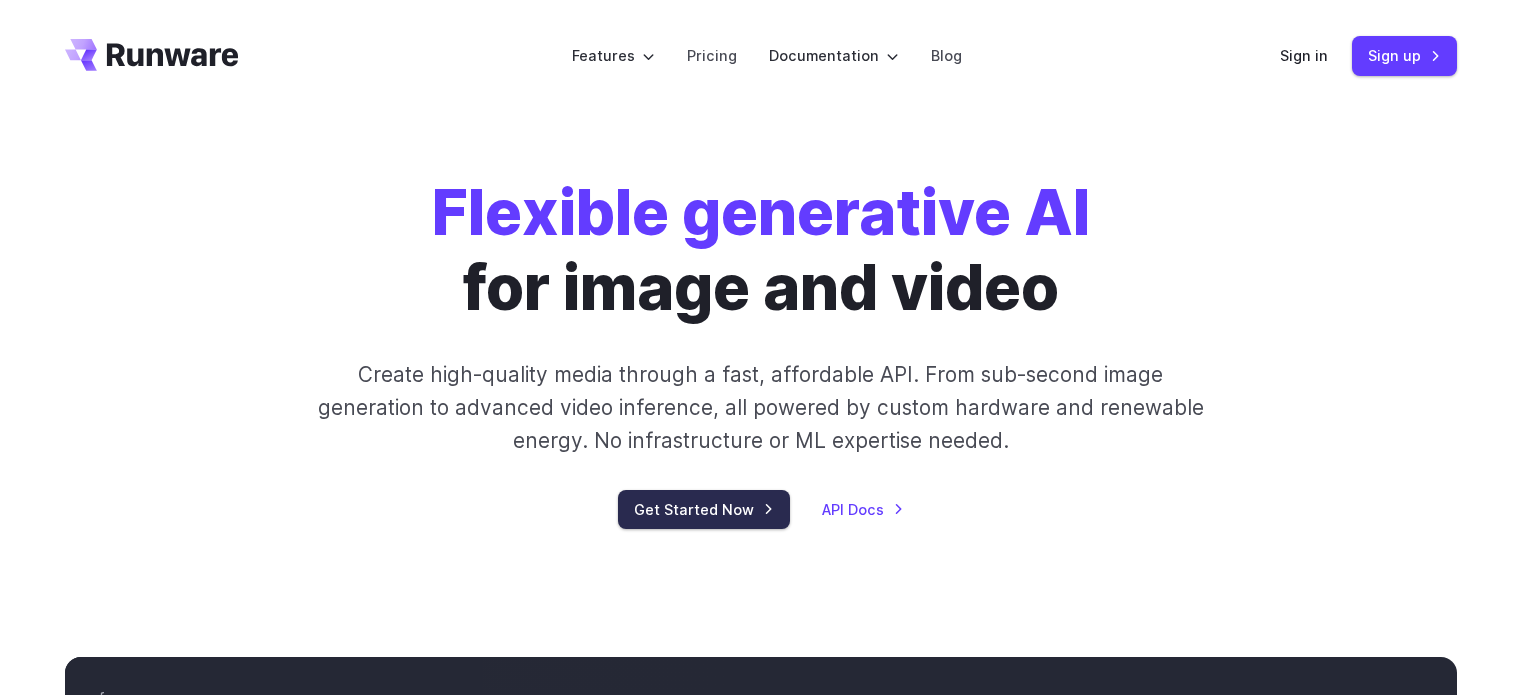 scroll, scrollTop: 0, scrollLeft: 0, axis: both 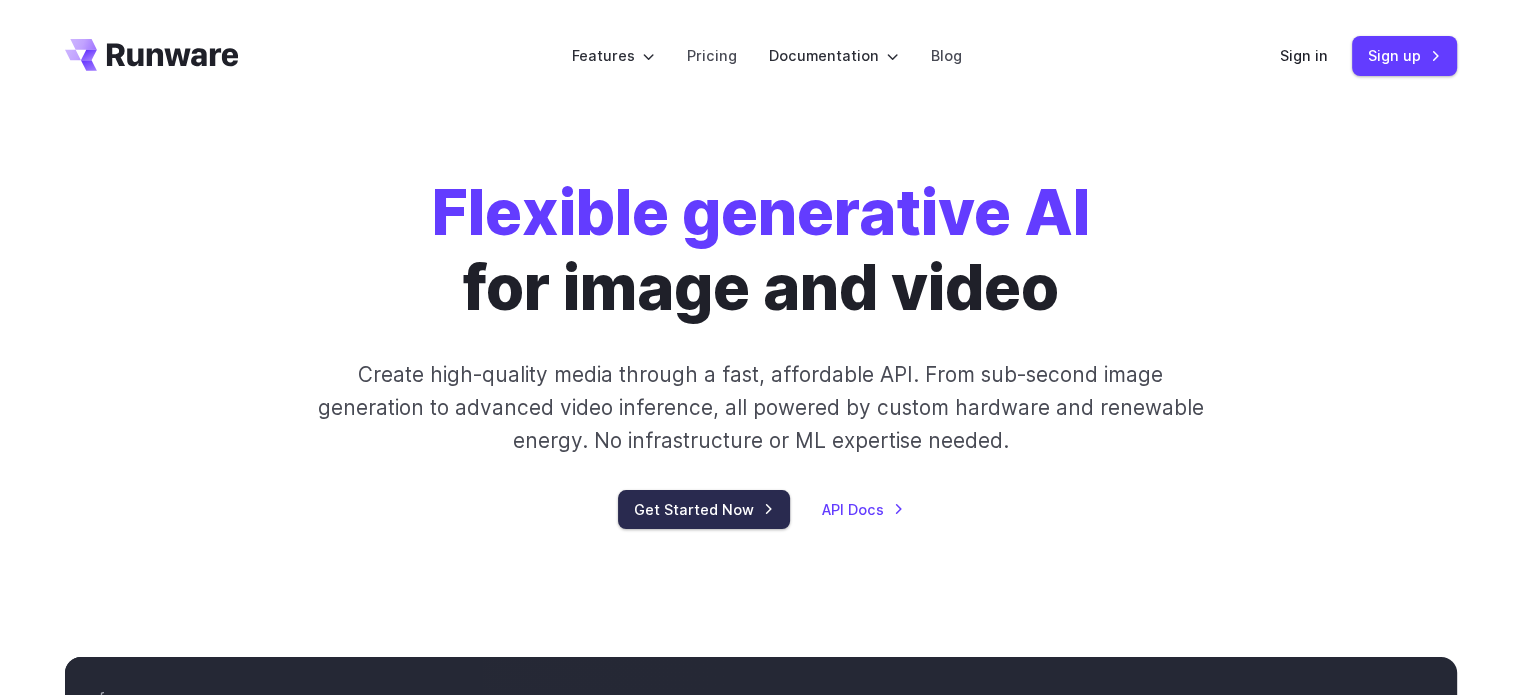 click on "Get Started Now" at bounding box center (704, 509) 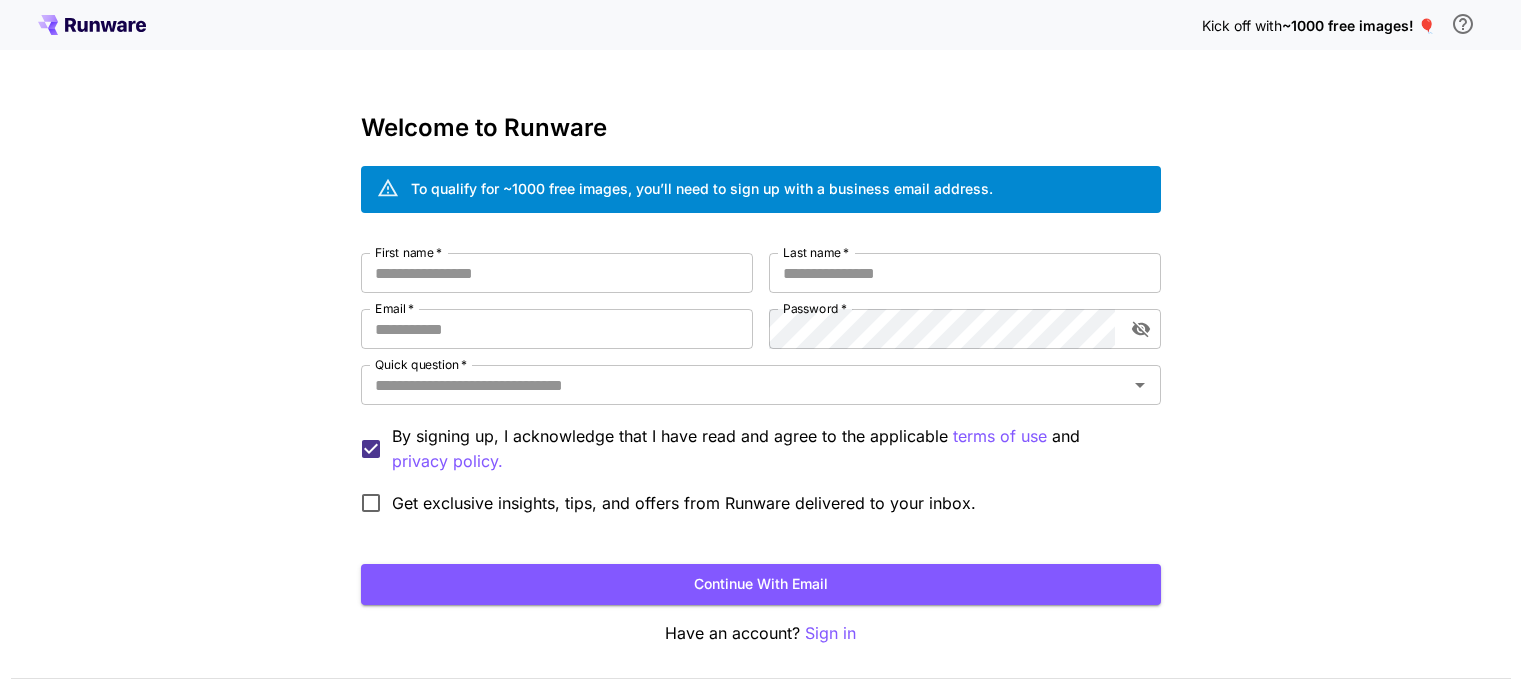 scroll, scrollTop: 0, scrollLeft: 0, axis: both 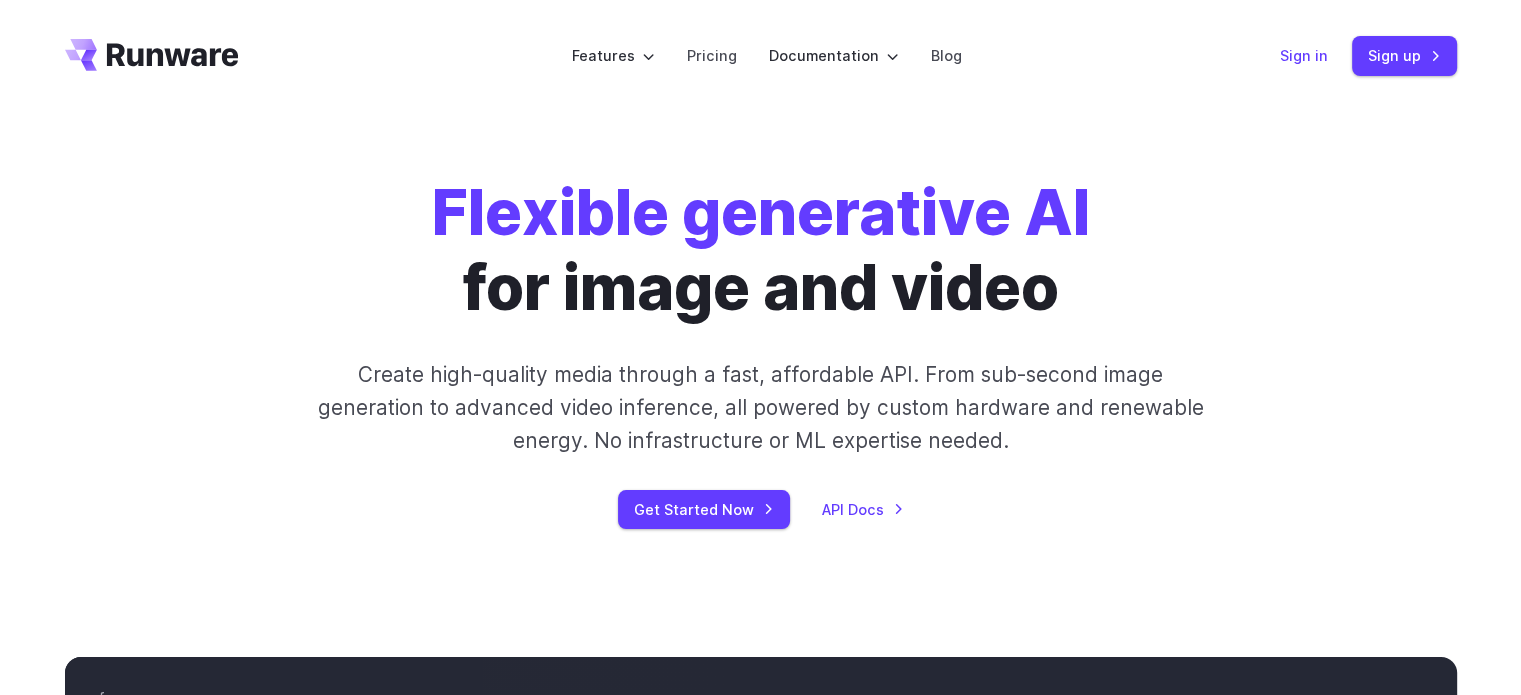 click on "Sign in" at bounding box center (1304, 55) 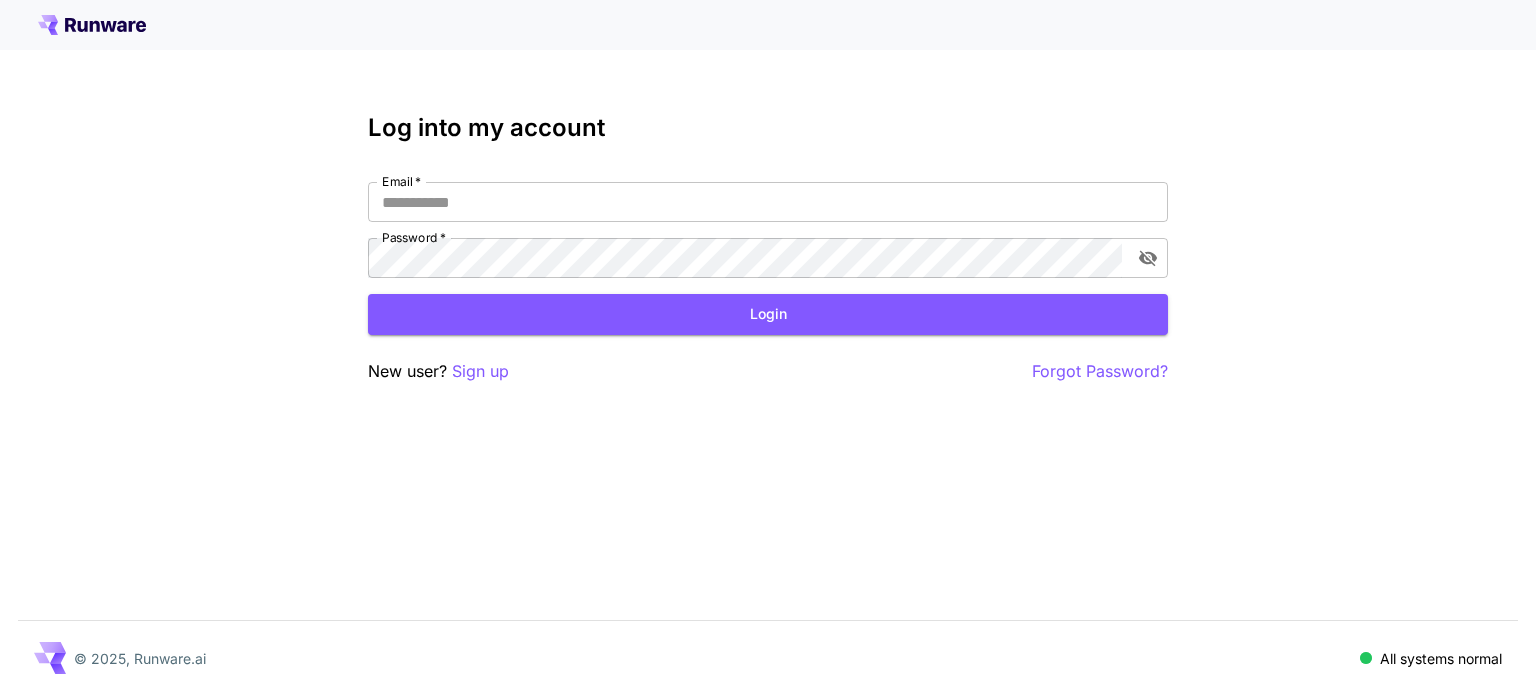 scroll, scrollTop: 0, scrollLeft: 0, axis: both 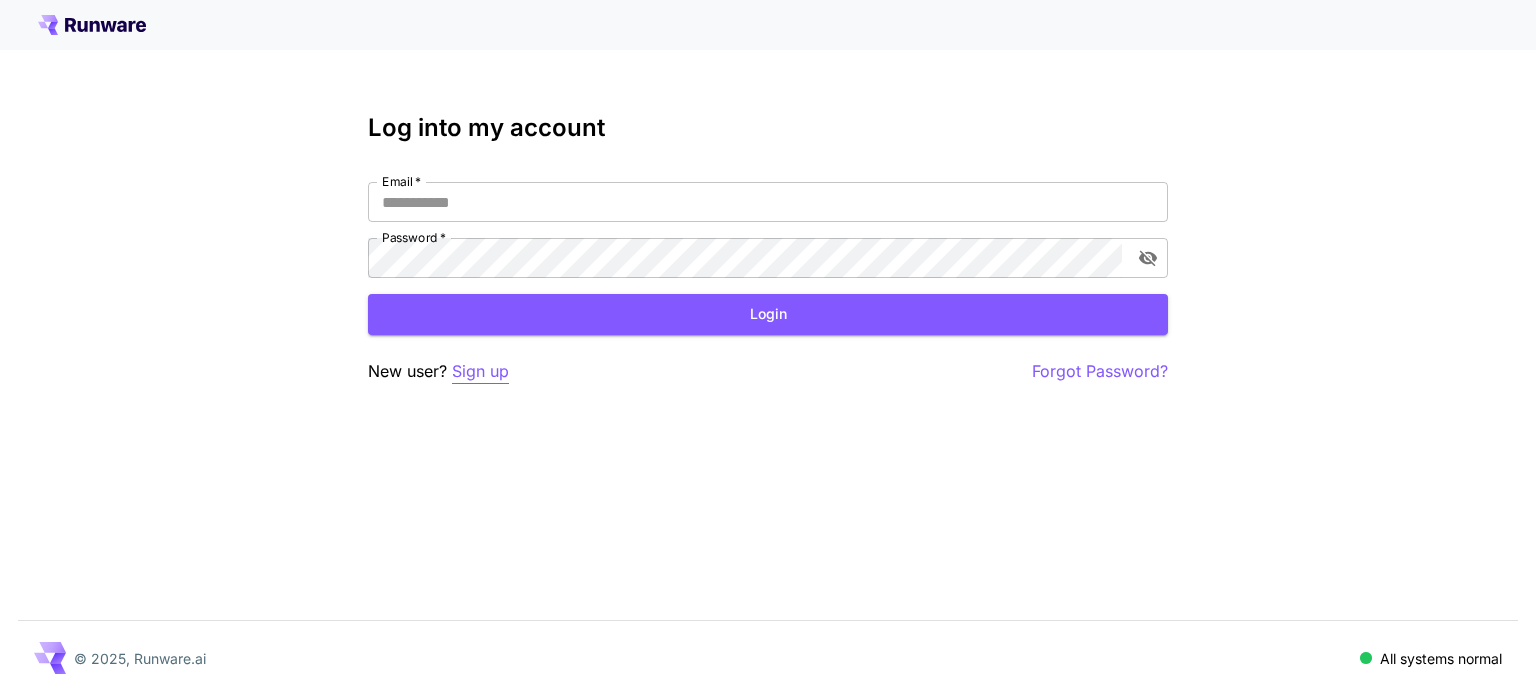 click on "Sign up" at bounding box center (480, 371) 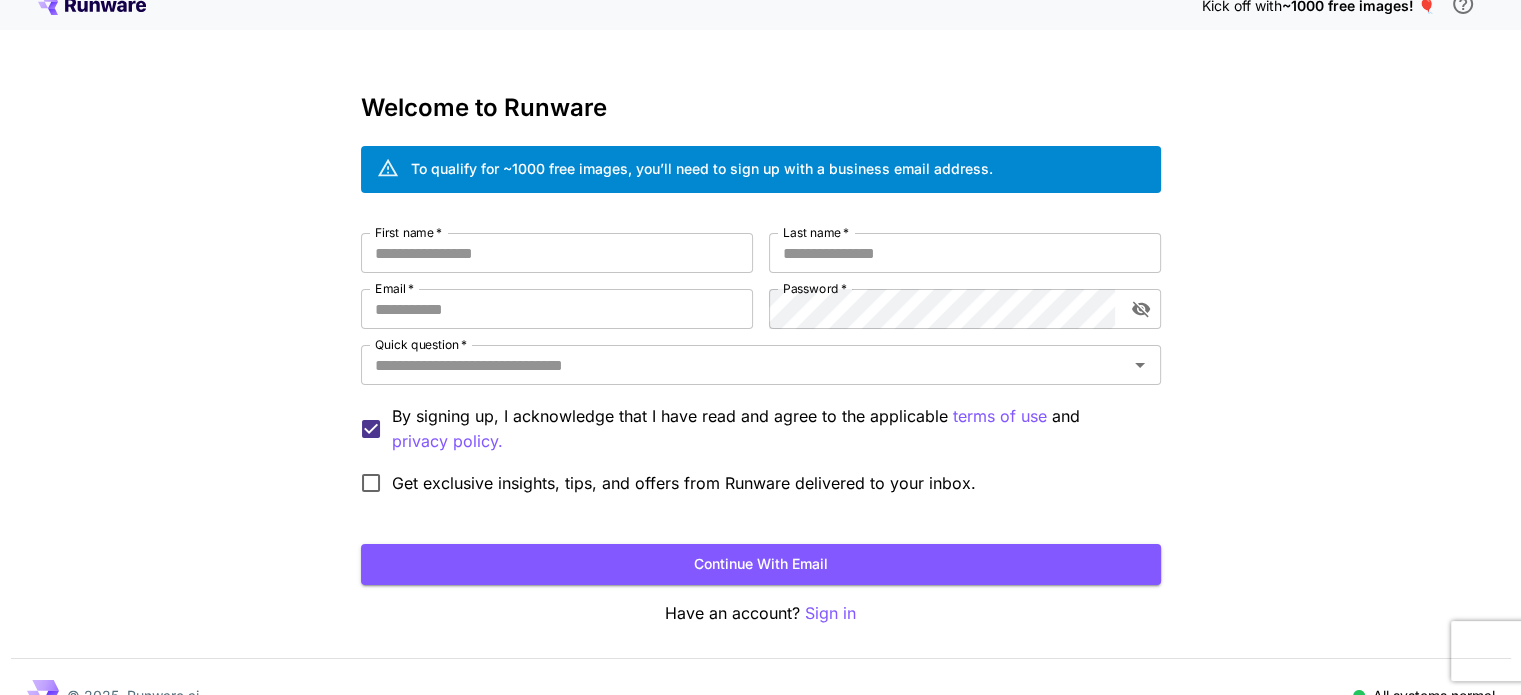 scroll, scrollTop: 0, scrollLeft: 0, axis: both 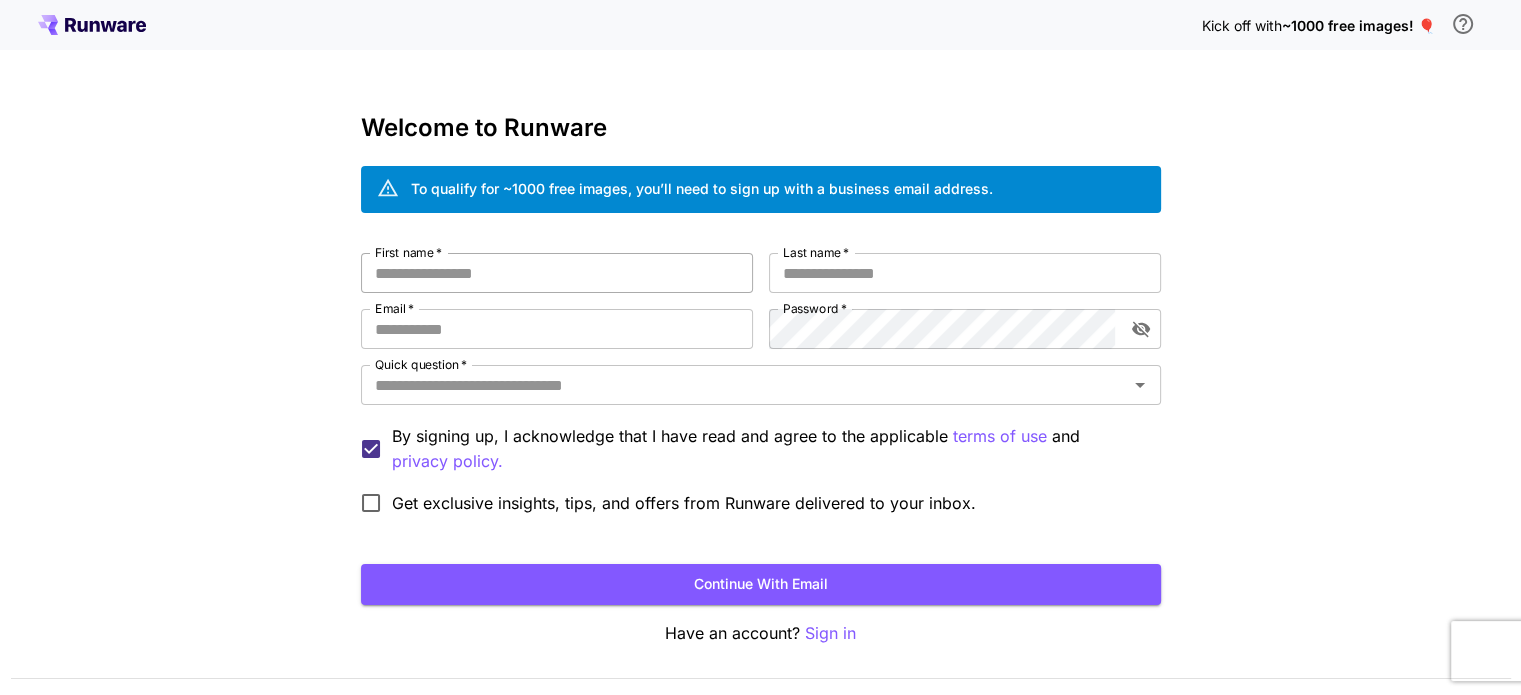 click on "First name   *" at bounding box center [557, 273] 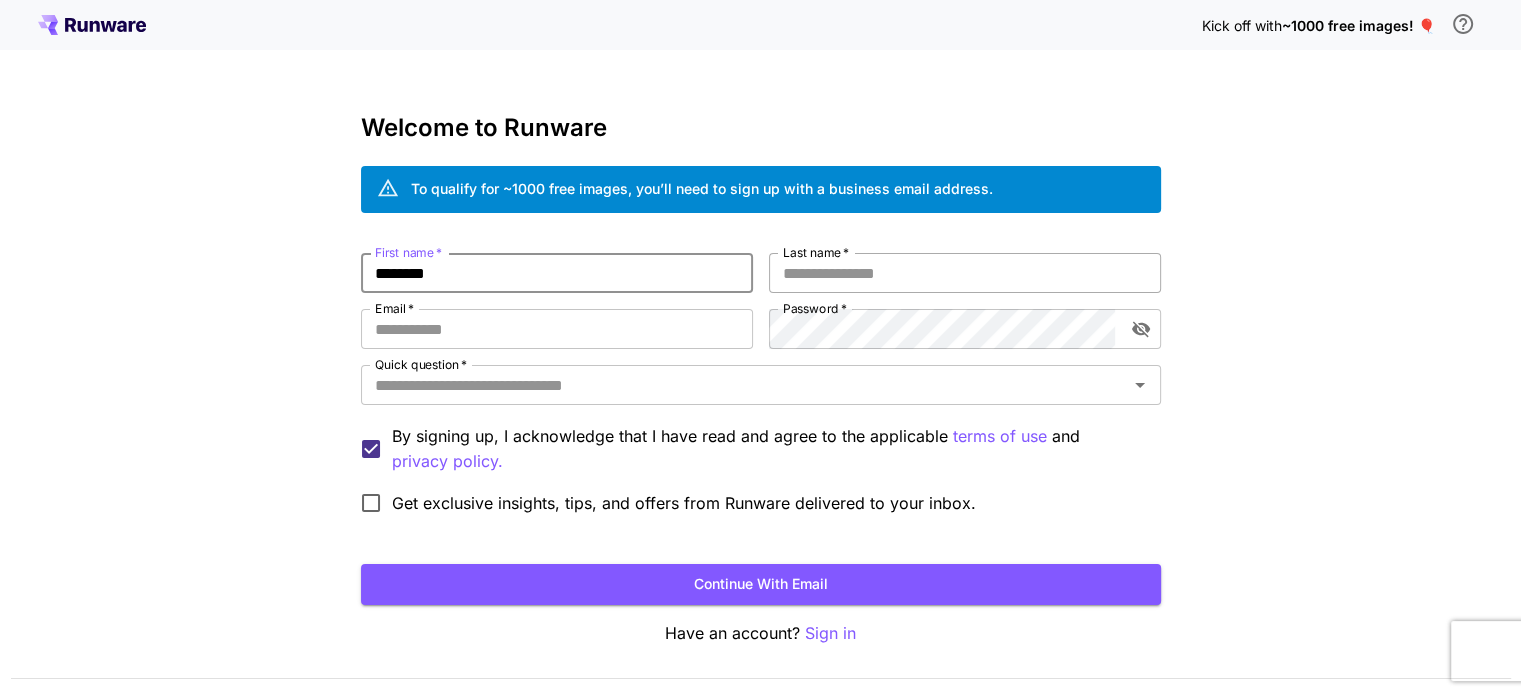 type on "********" 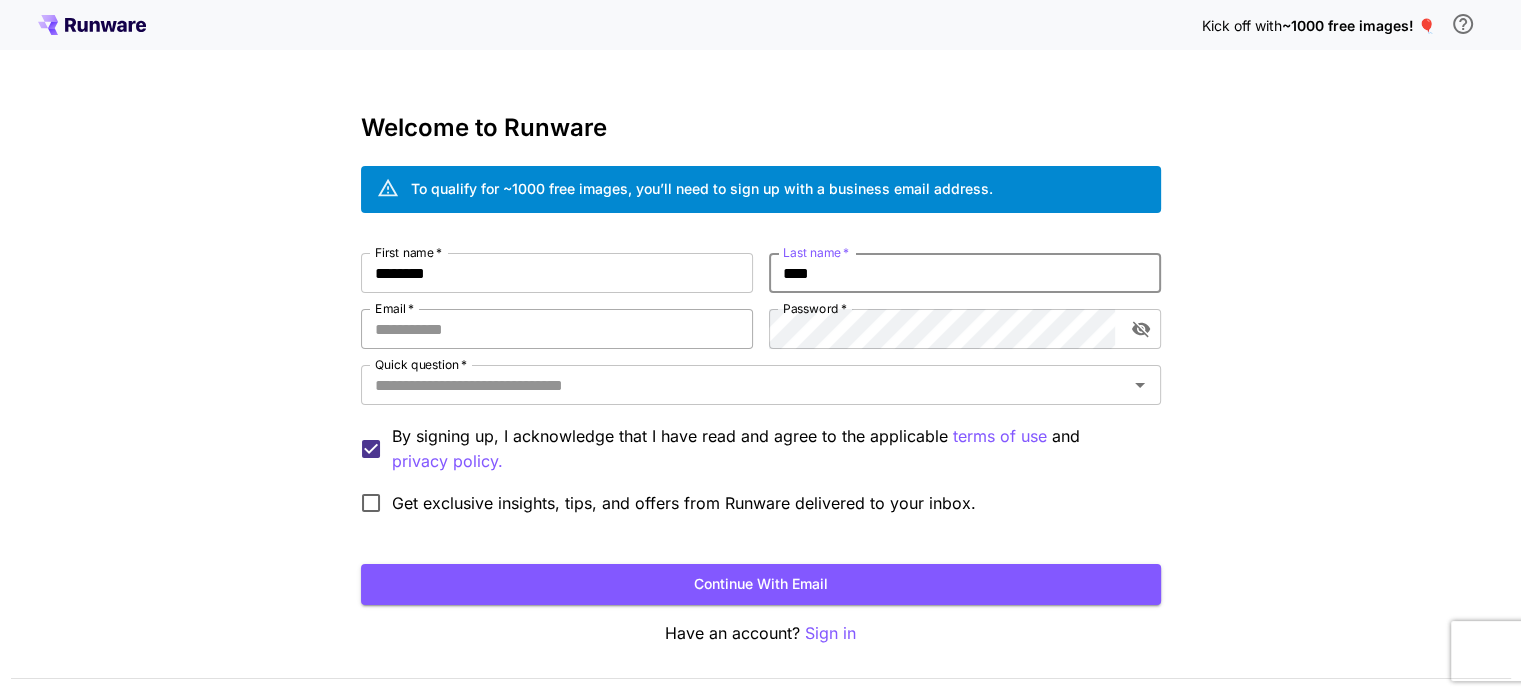 type on "****" 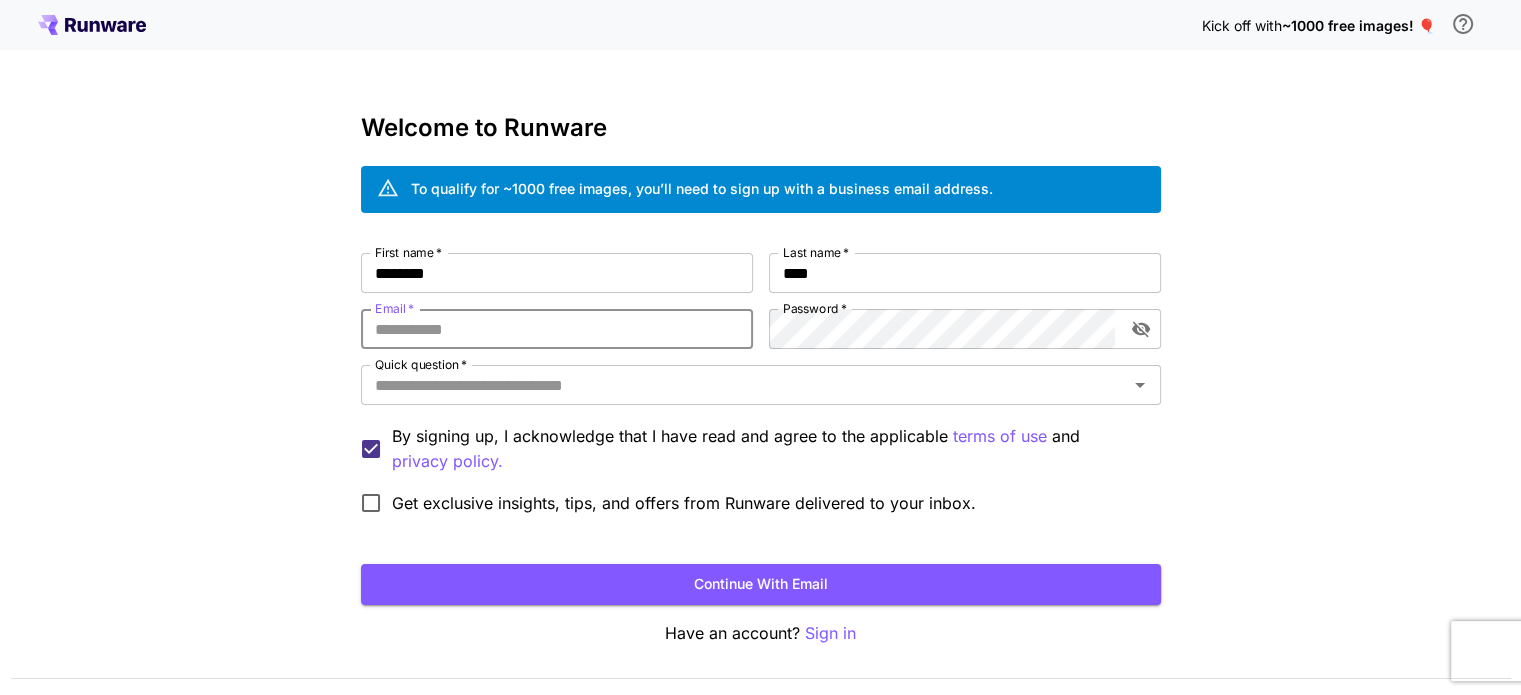 type on "**********" 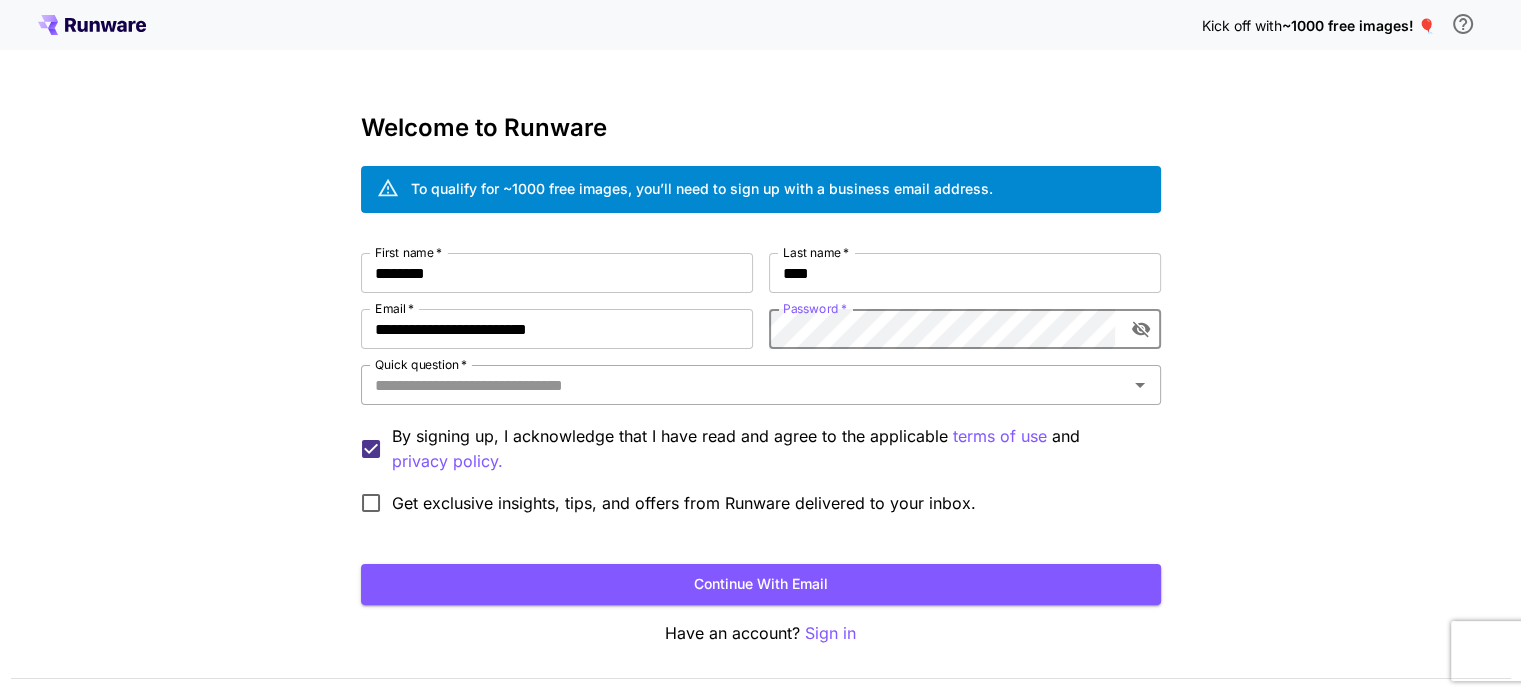 click 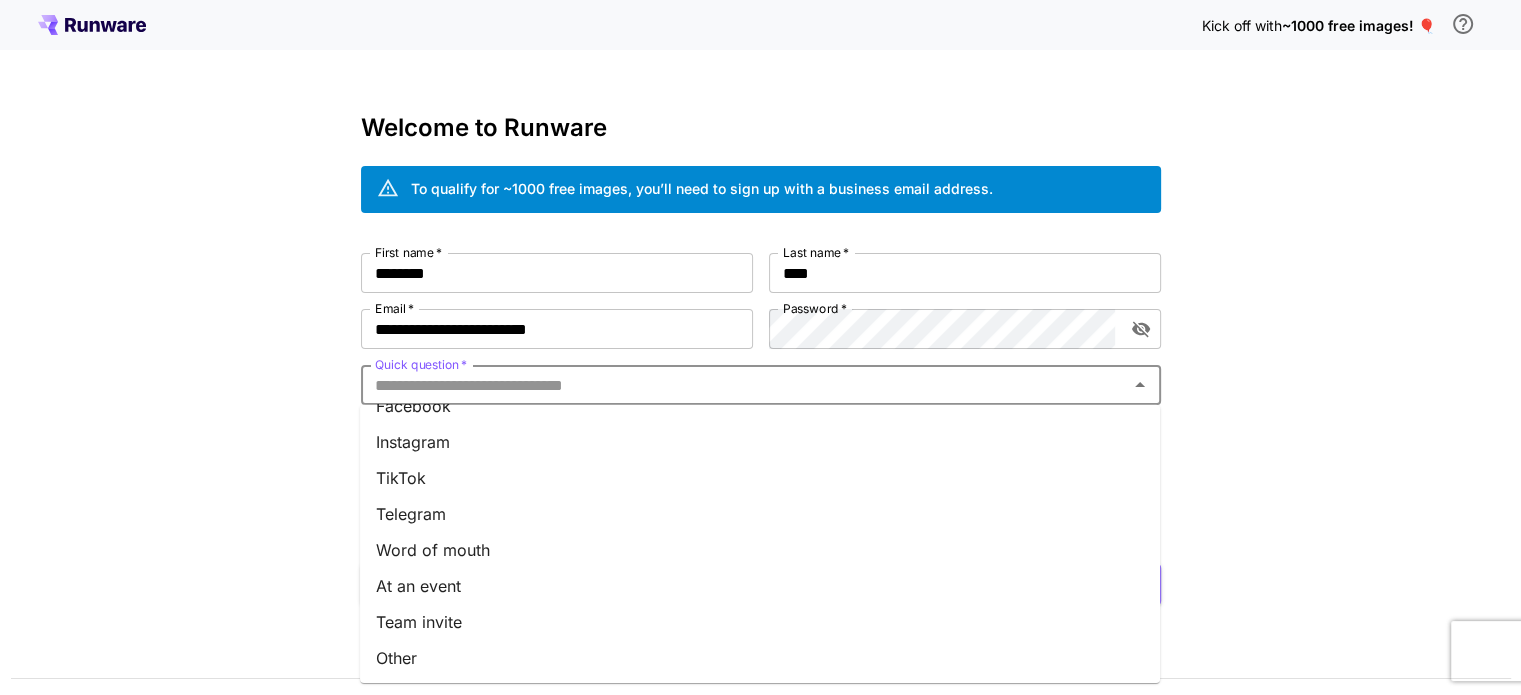 scroll, scrollTop: 0, scrollLeft: 0, axis: both 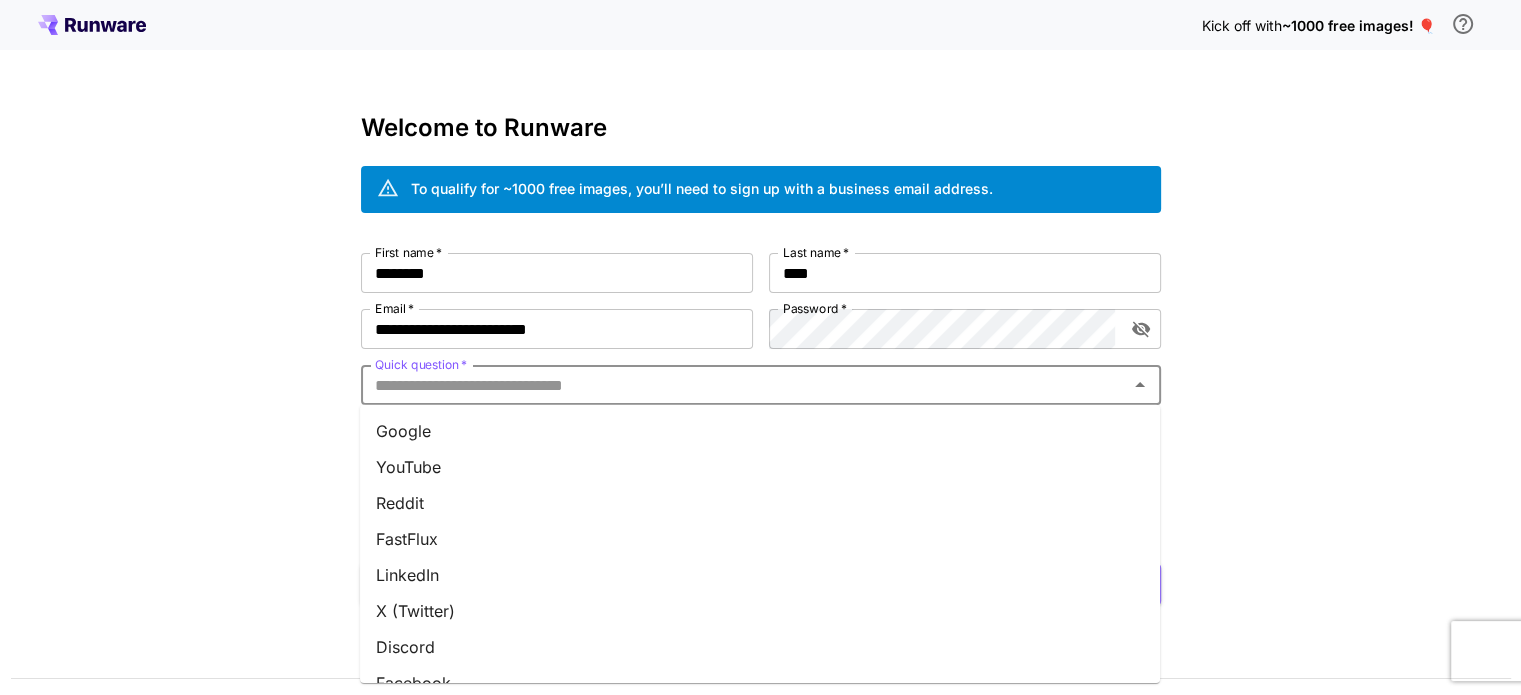 click on "Google" at bounding box center (760, 431) 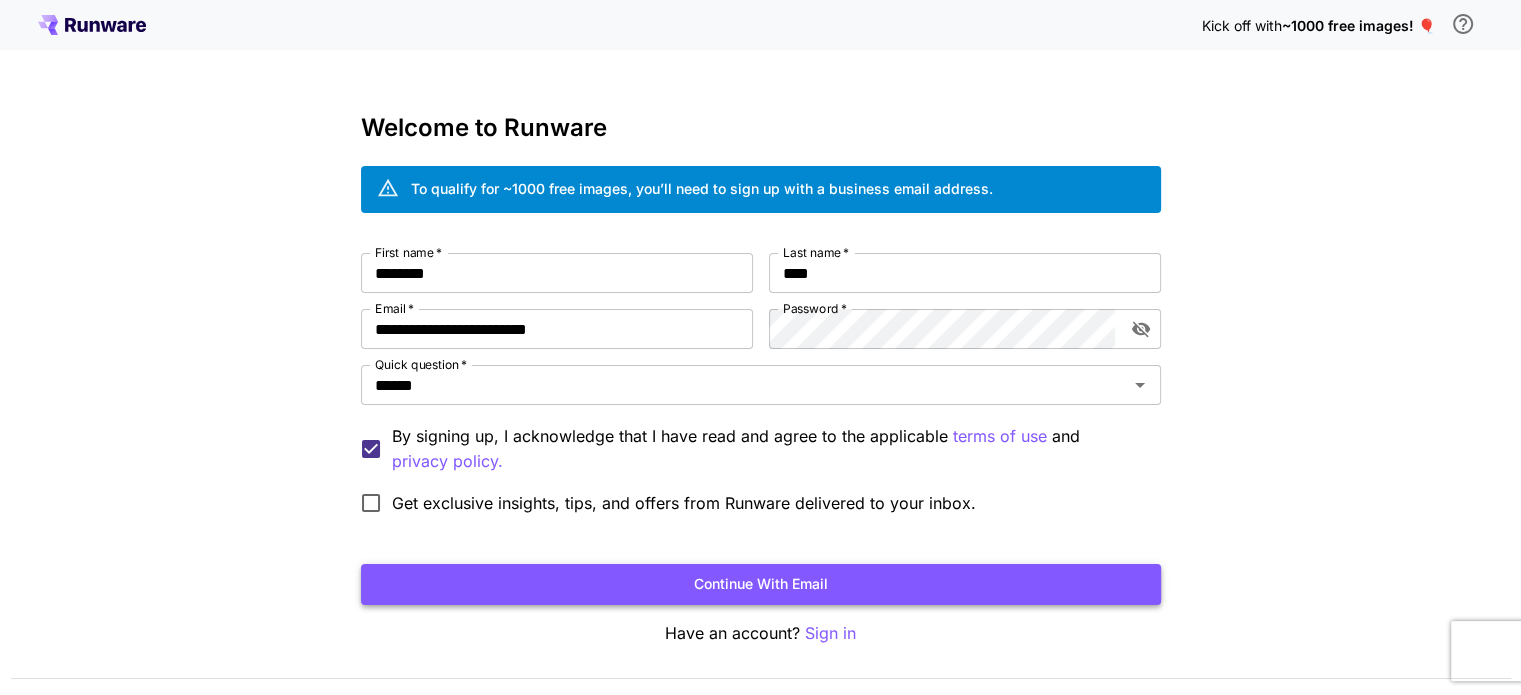 click on "Continue with email" at bounding box center [761, 584] 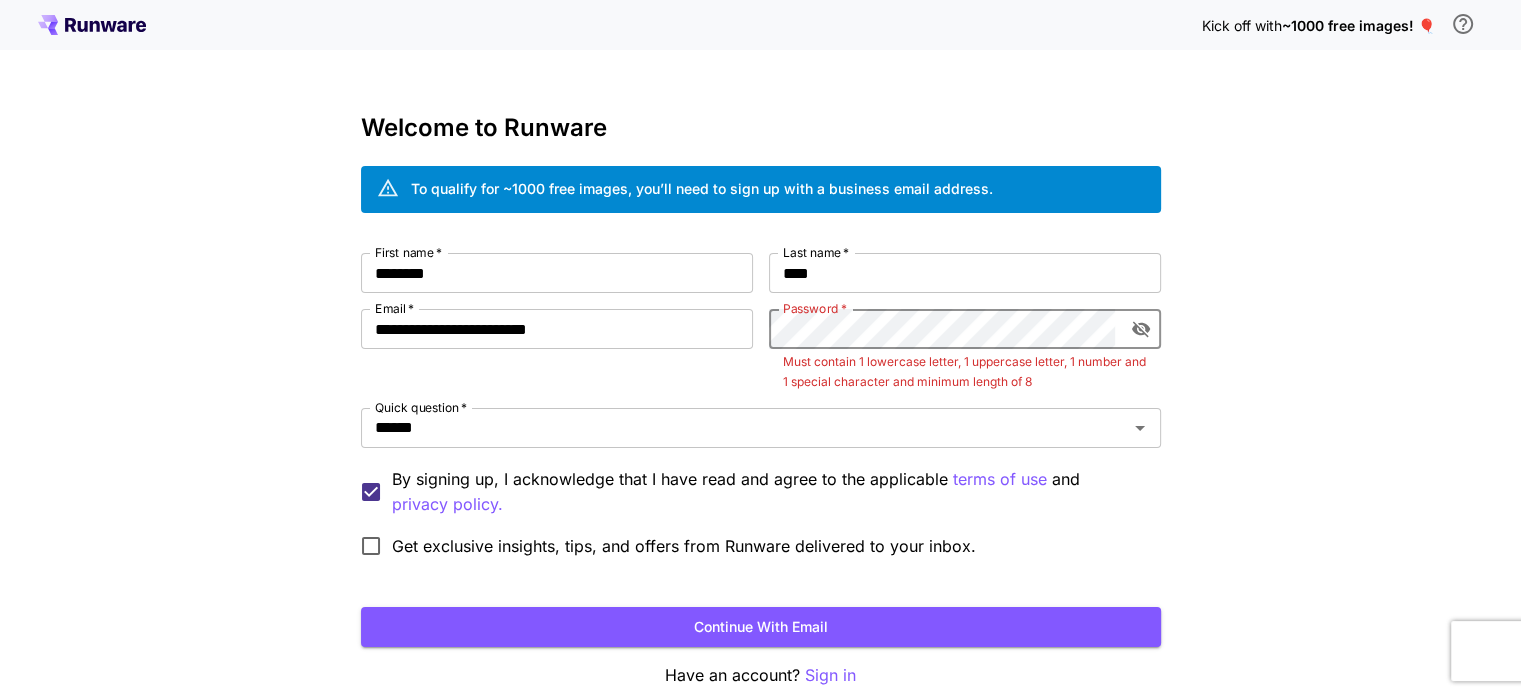 click on "**********" at bounding box center (761, 410) 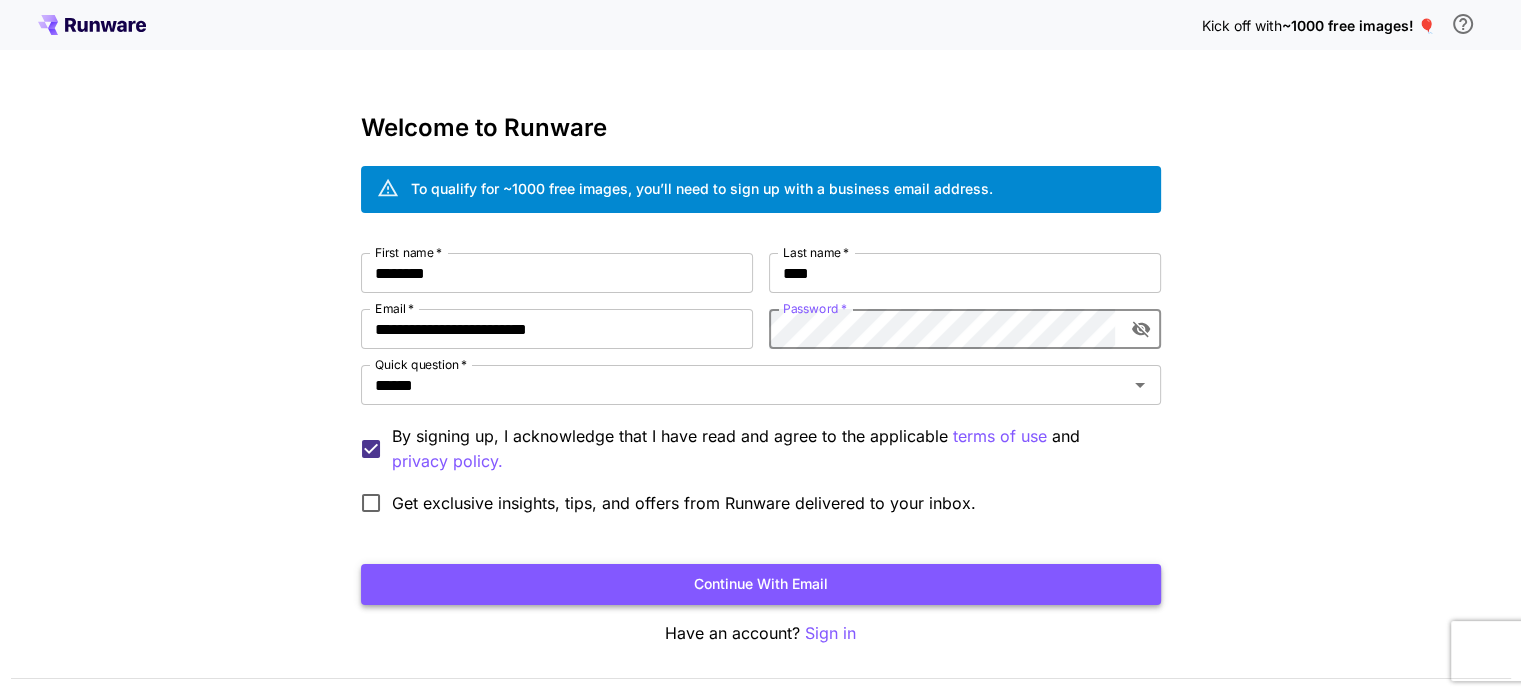 click on "Continue with email" at bounding box center [761, 584] 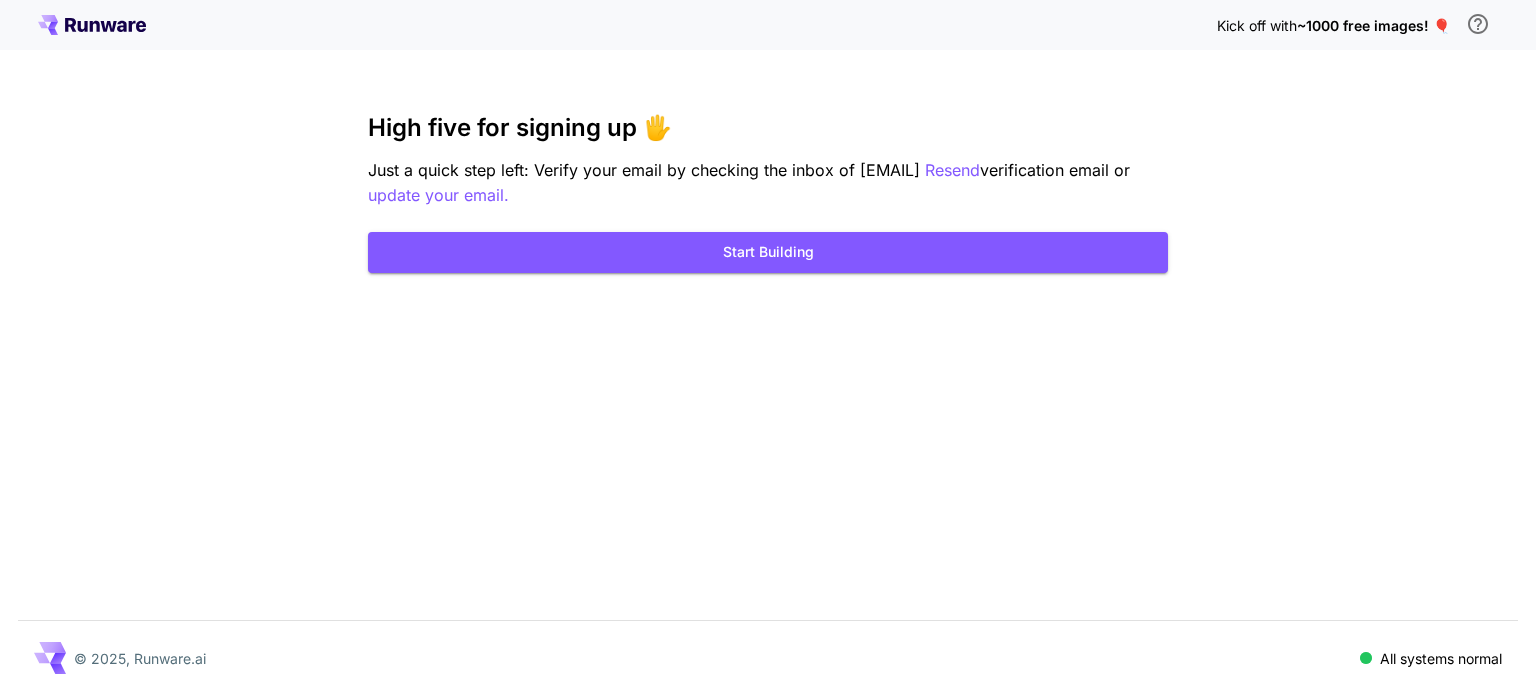 click on "Kick off with  ~1000 free images! 🎈 High five for signing up 🖐️ Just a quick step left: Verify your email by checking the inbox of   [EMAIL]   Resend  verification email or  update your email. Start Building © 2025, Runware.ai All systems normal" at bounding box center (768, 347) 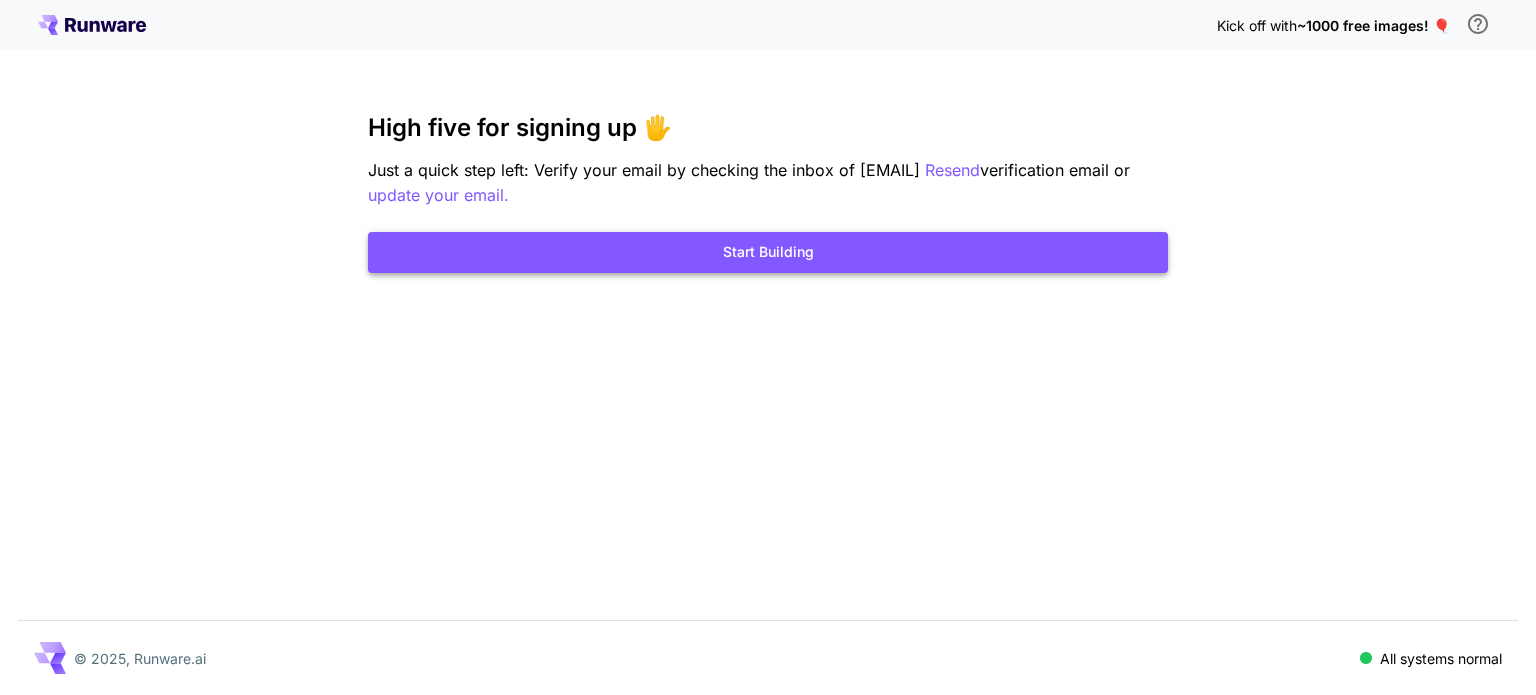 click on "Start Building" at bounding box center [768, 252] 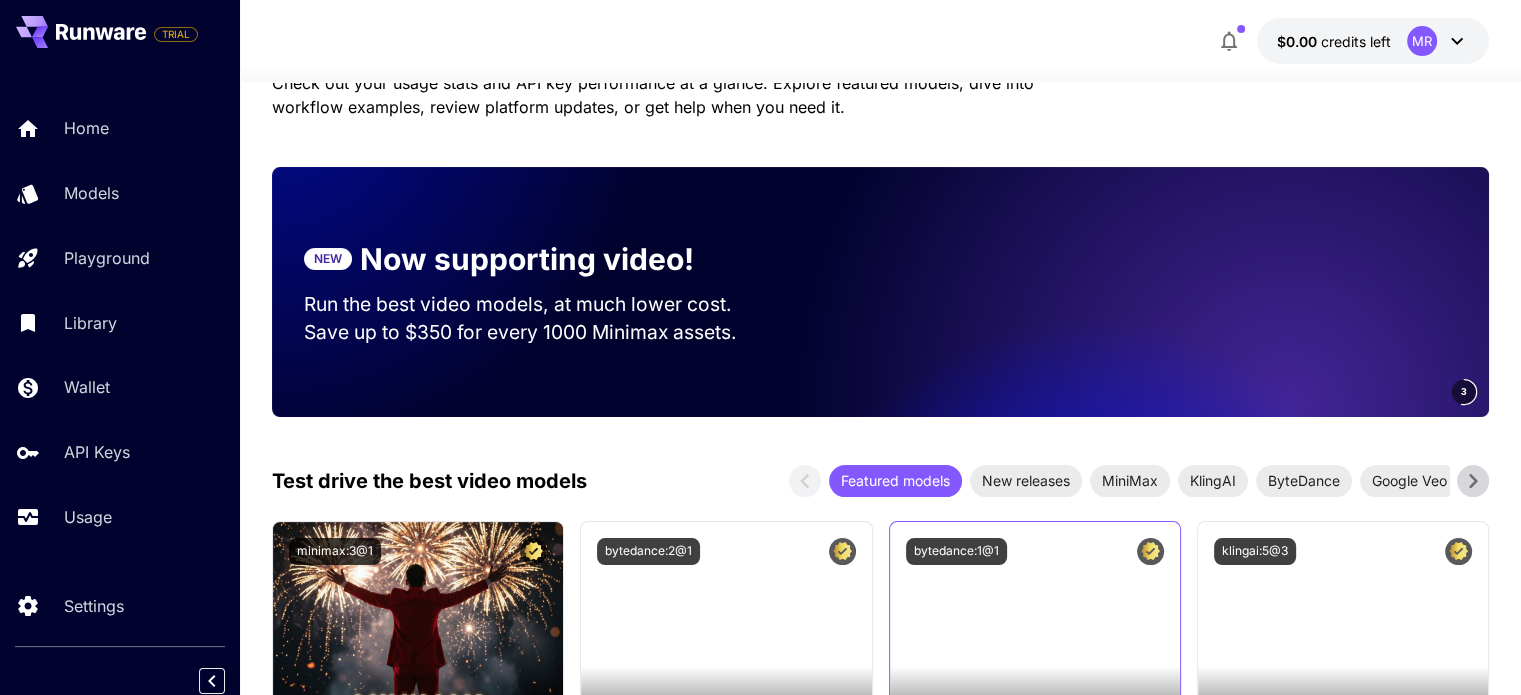 scroll, scrollTop: 500, scrollLeft: 0, axis: vertical 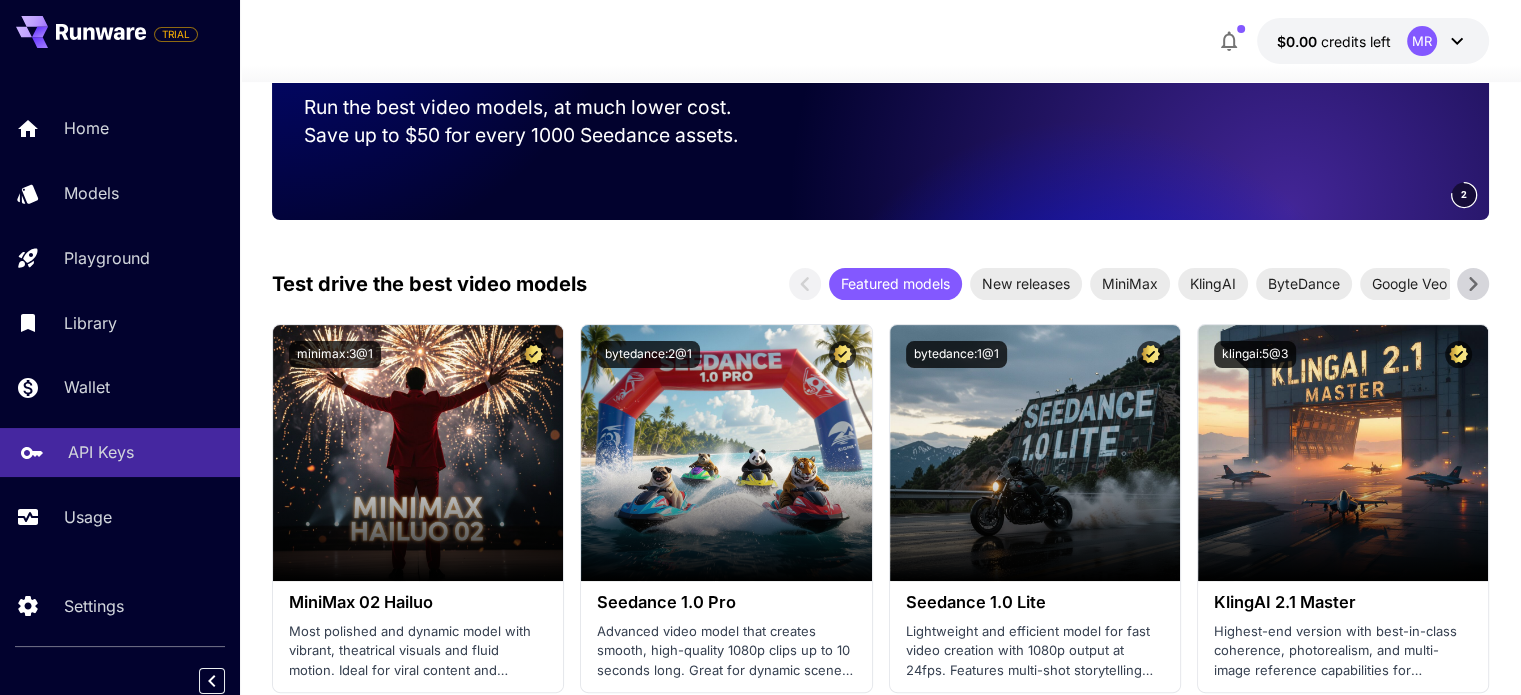 click on "API Keys" at bounding box center [101, 452] 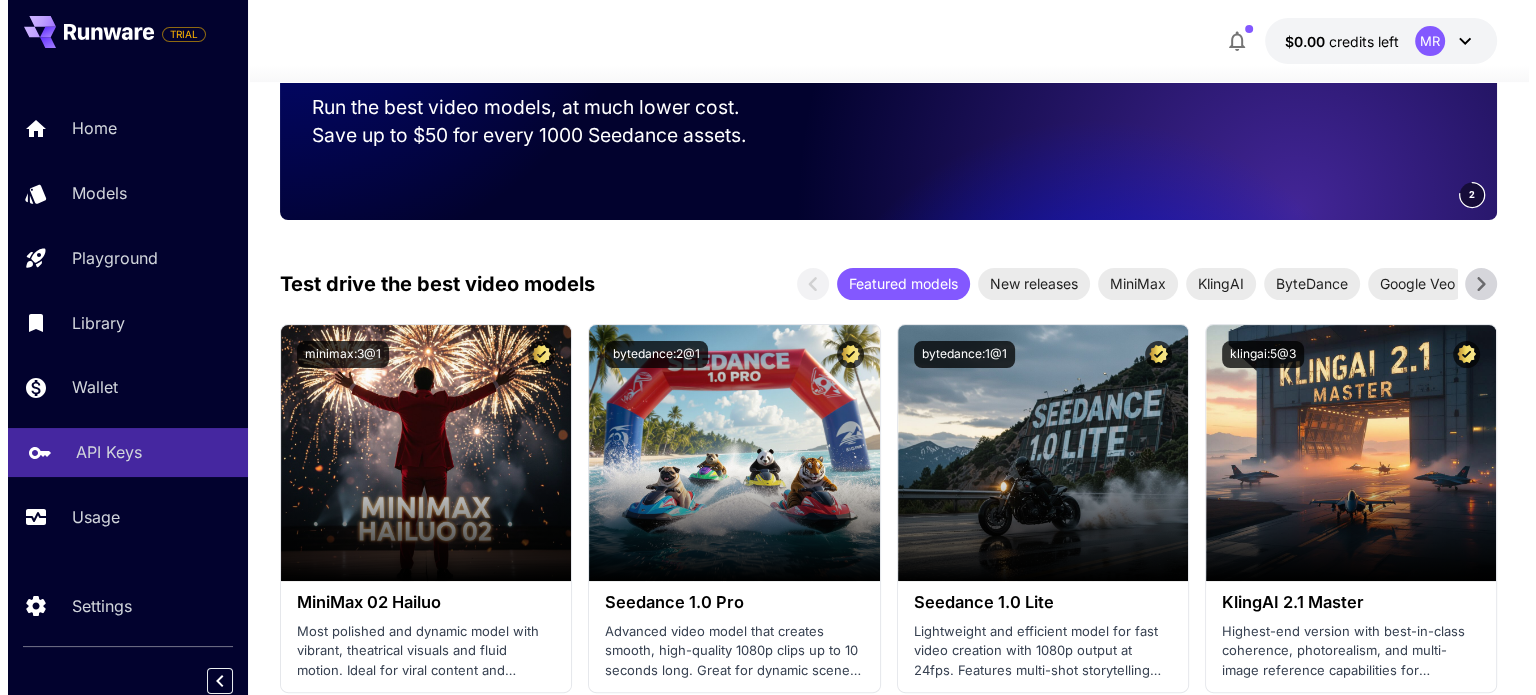 scroll, scrollTop: 0, scrollLeft: 0, axis: both 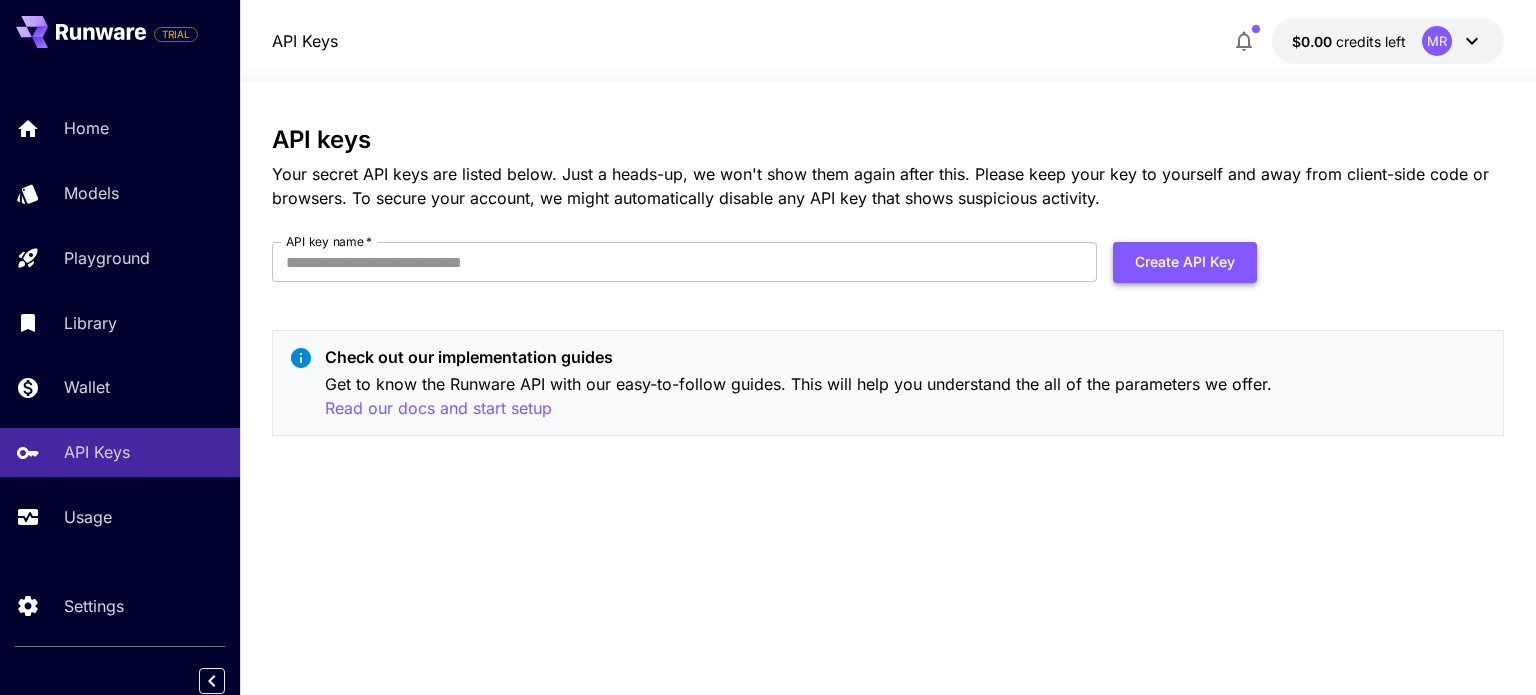 click on "Create API Key" at bounding box center [1185, 262] 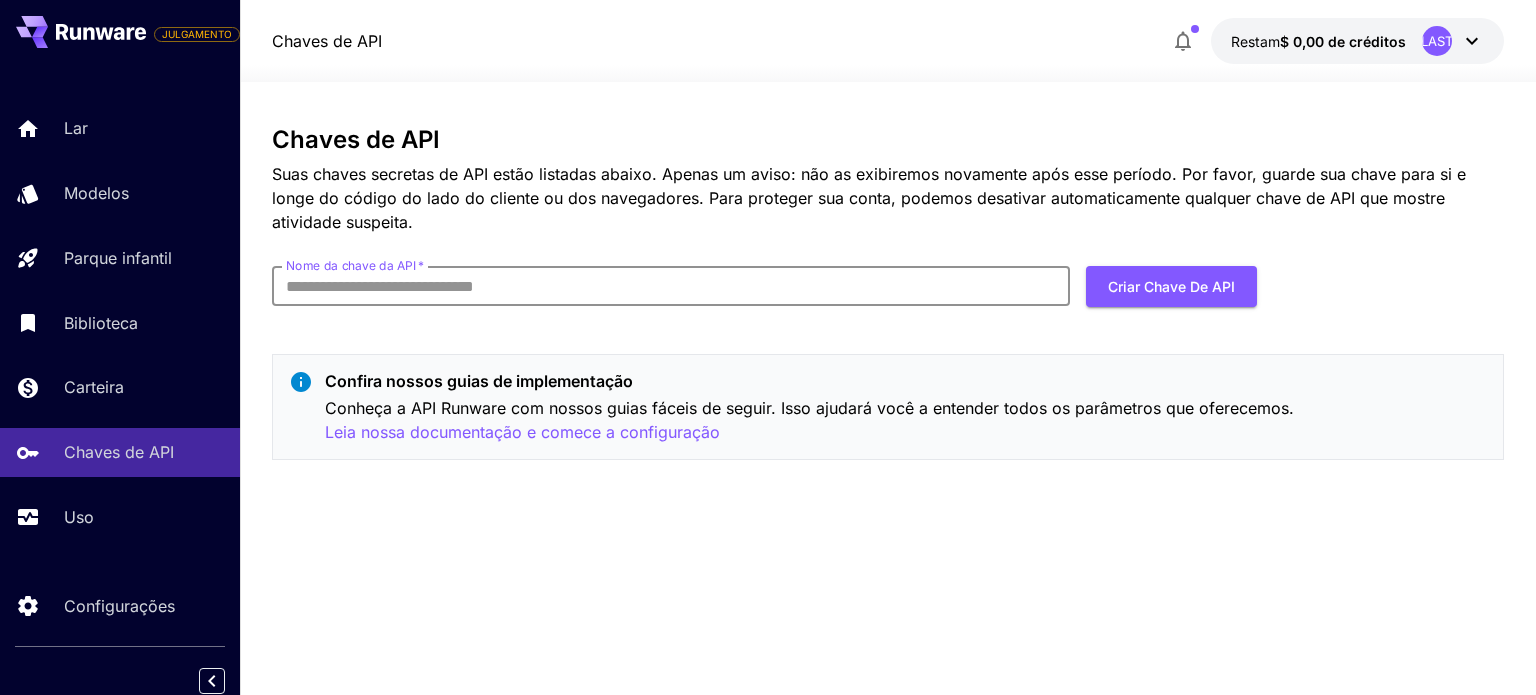 drag, startPoint x: 574, startPoint y: 286, endPoint x: 392, endPoint y: 285, distance: 182.00275 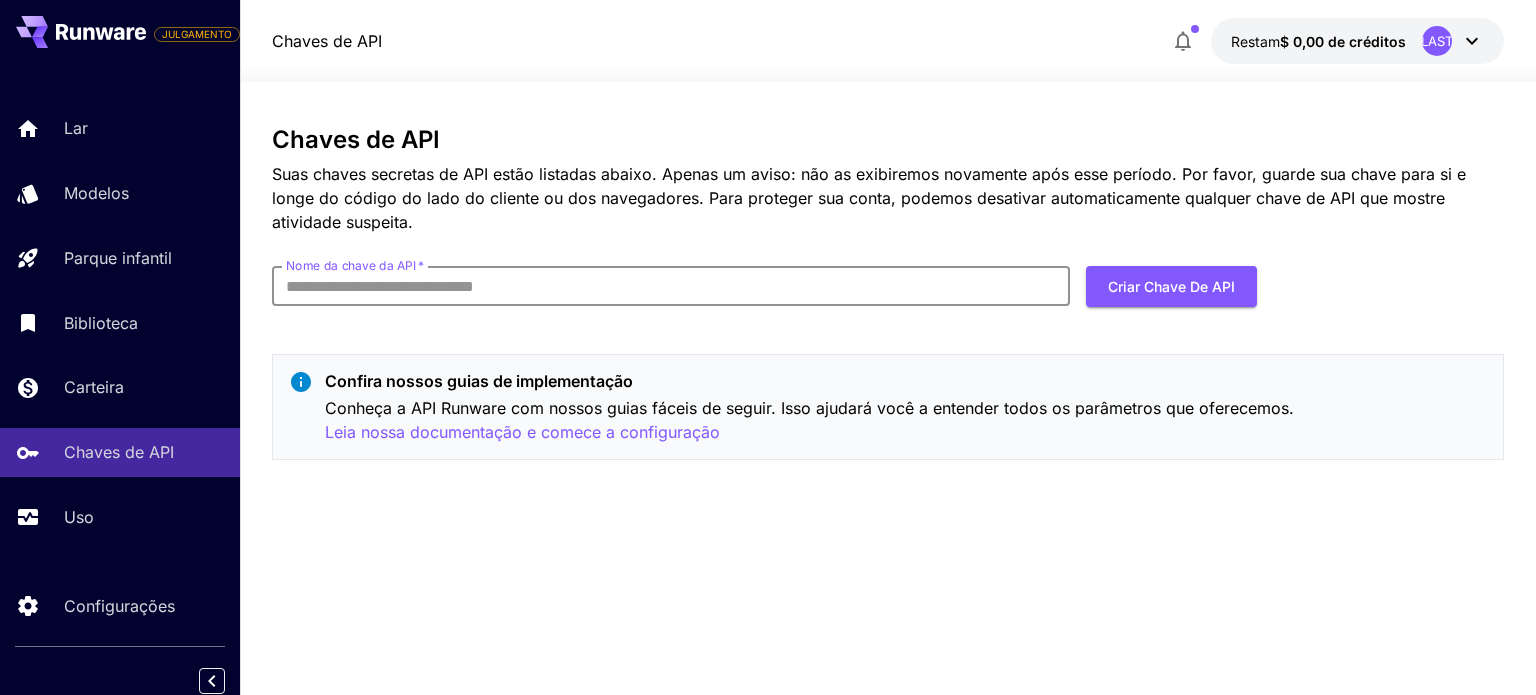 type on "********" 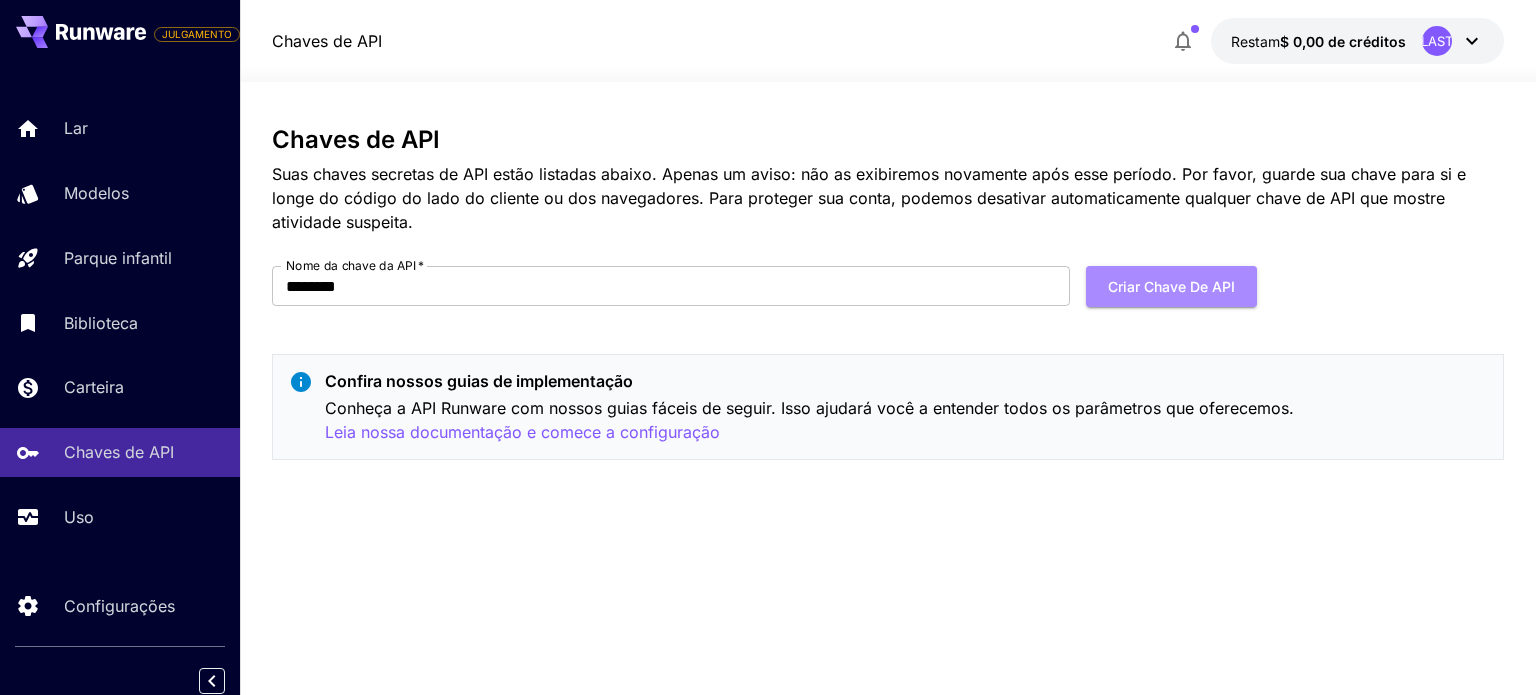 click on "Criar chave de API" at bounding box center (1171, 286) 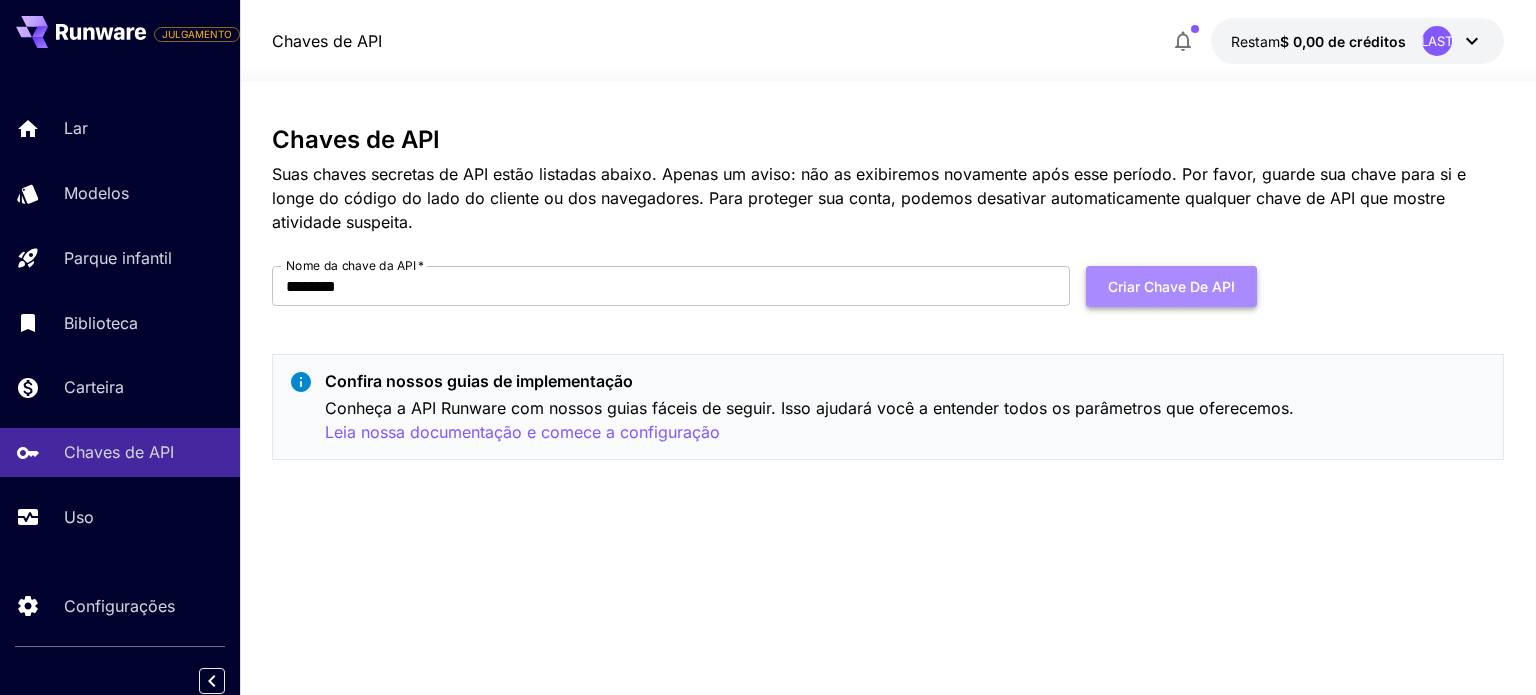 click on "Criar chave de API" at bounding box center [1171, 286] 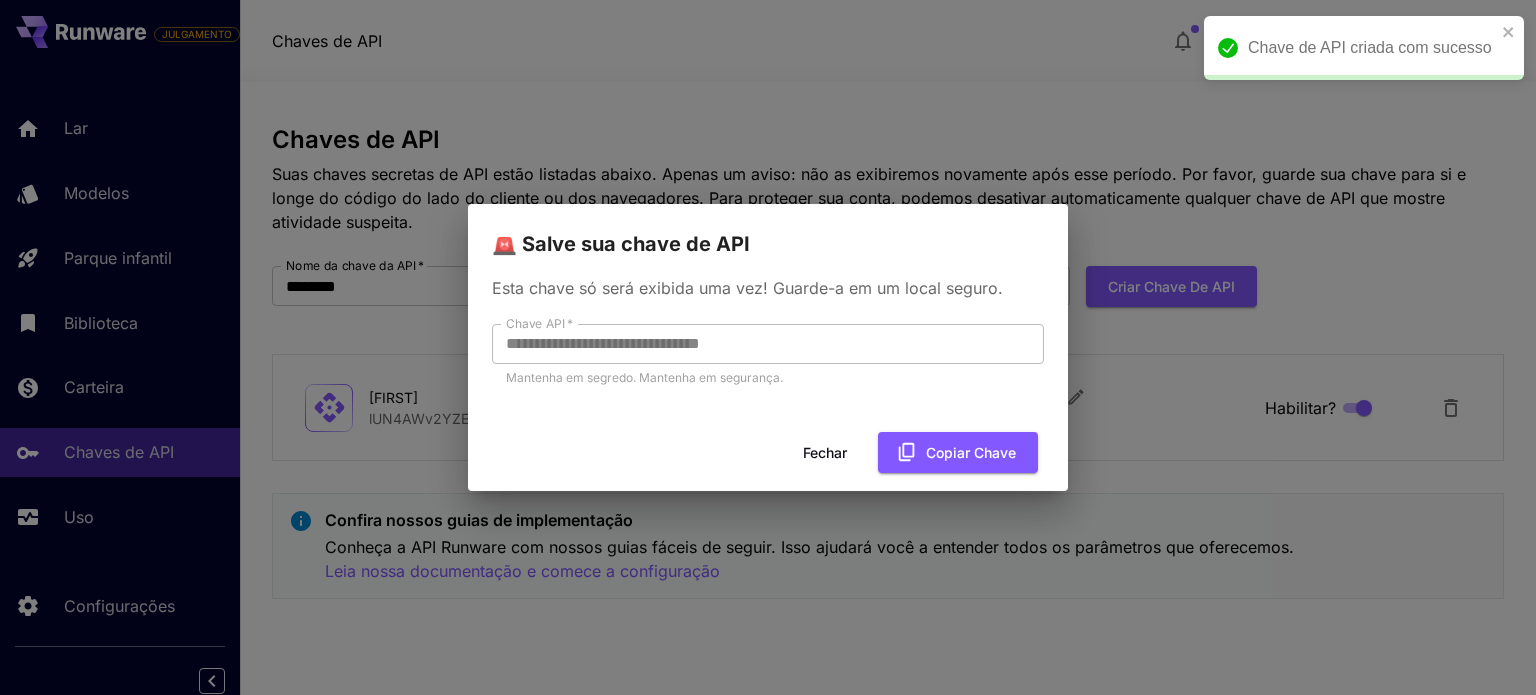 click on "**********" at bounding box center (768, 342) 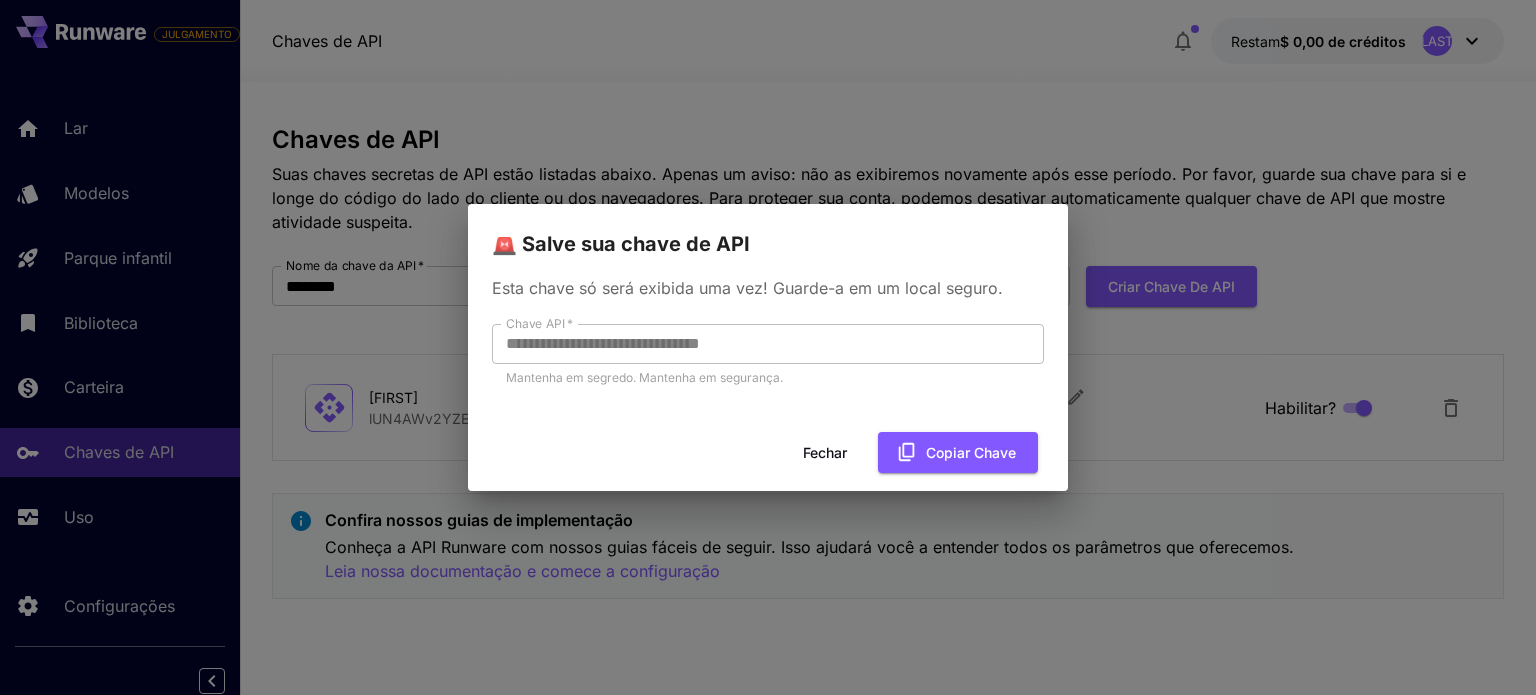 click on "**********" at bounding box center (768, 347) 